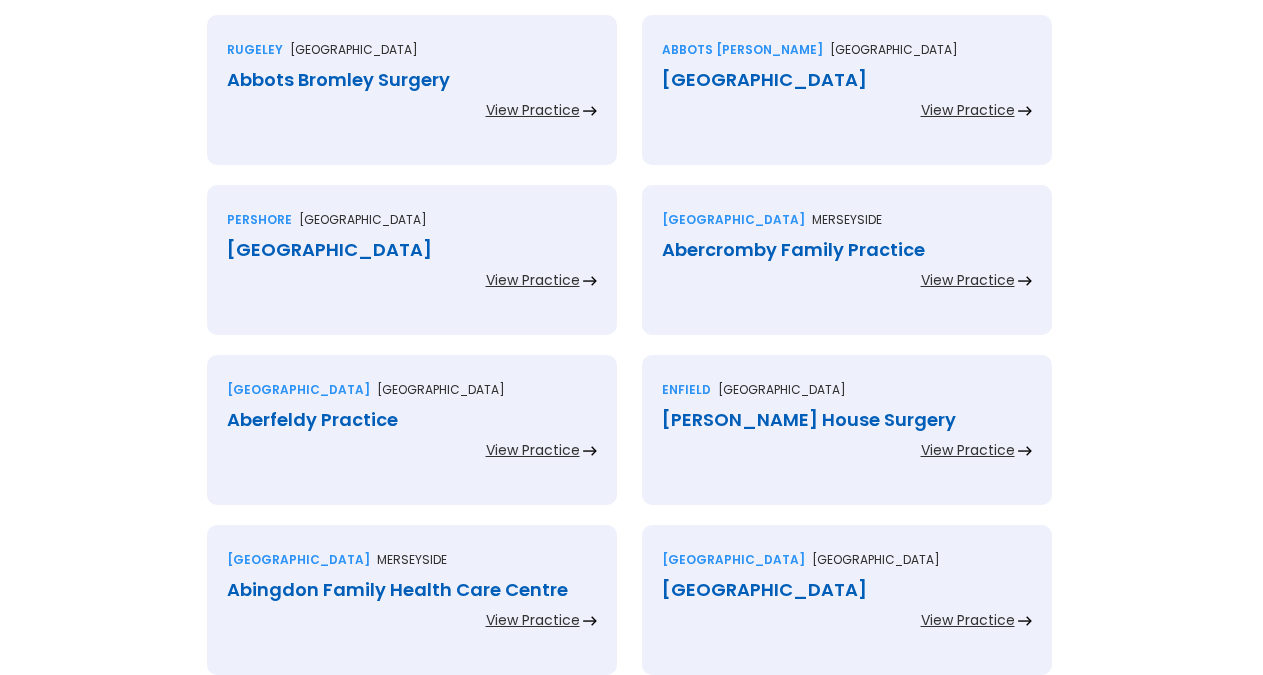 scroll, scrollTop: 4476, scrollLeft: 0, axis: vertical 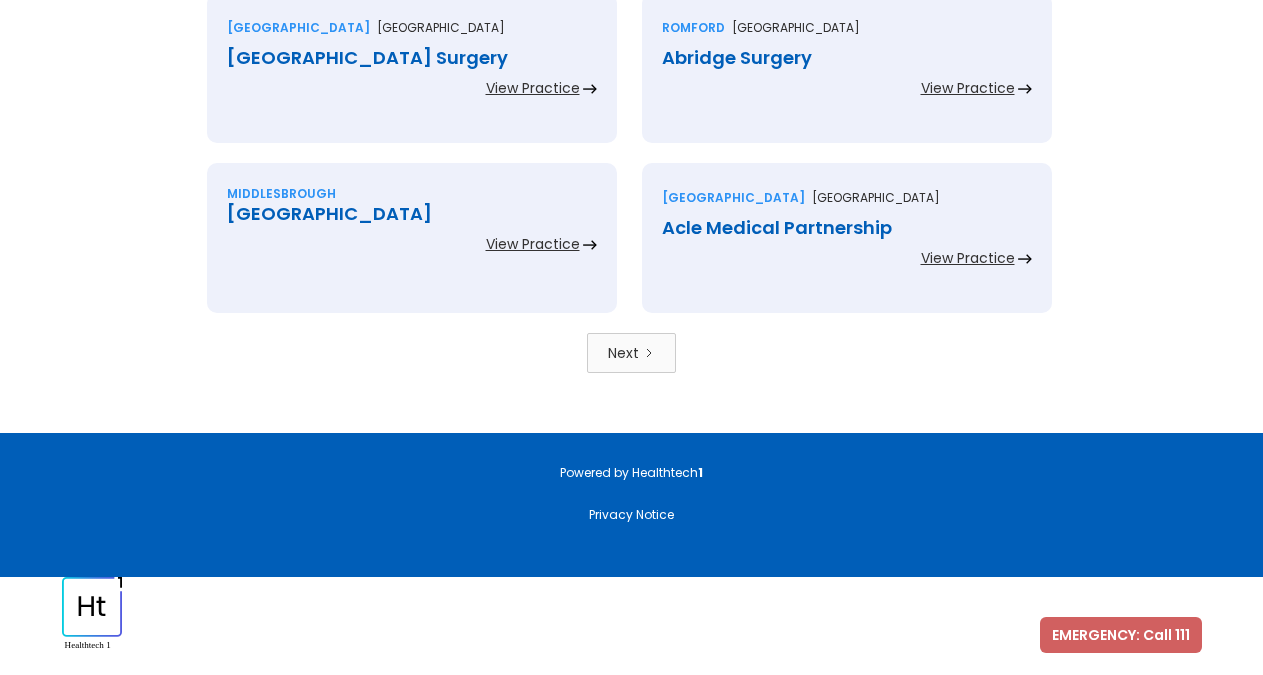 click on "Next" at bounding box center [623, 353] 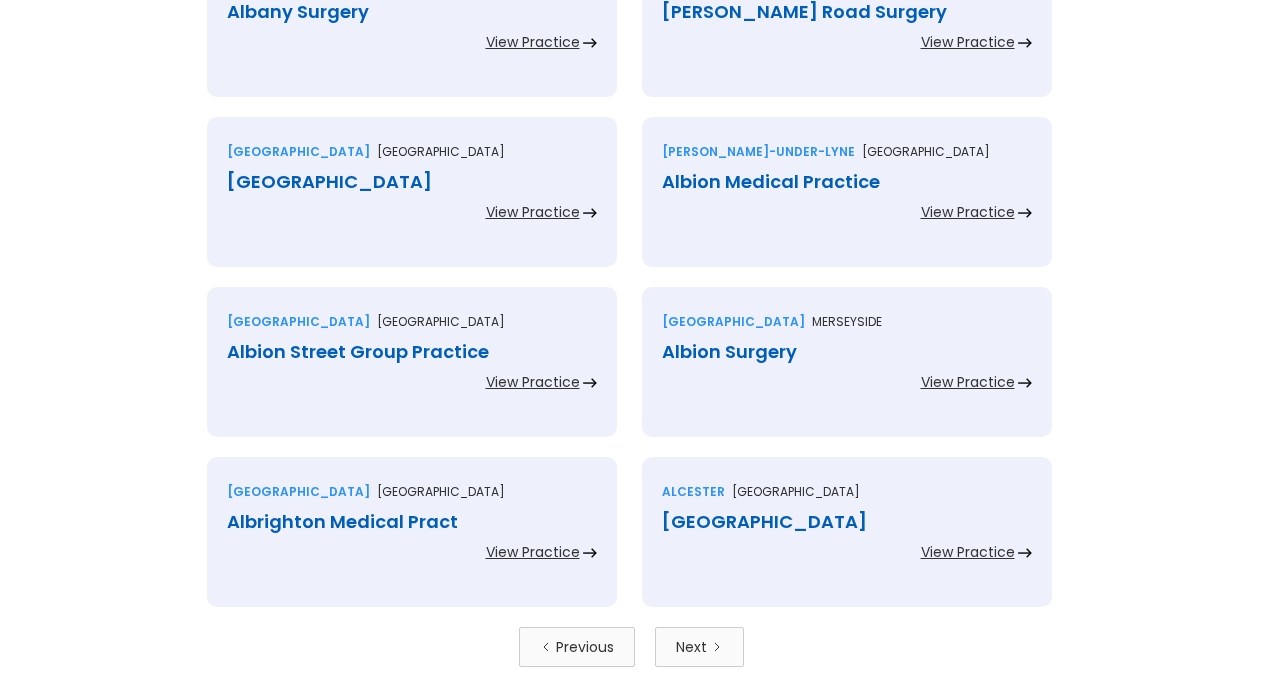 scroll, scrollTop: 4476, scrollLeft: 0, axis: vertical 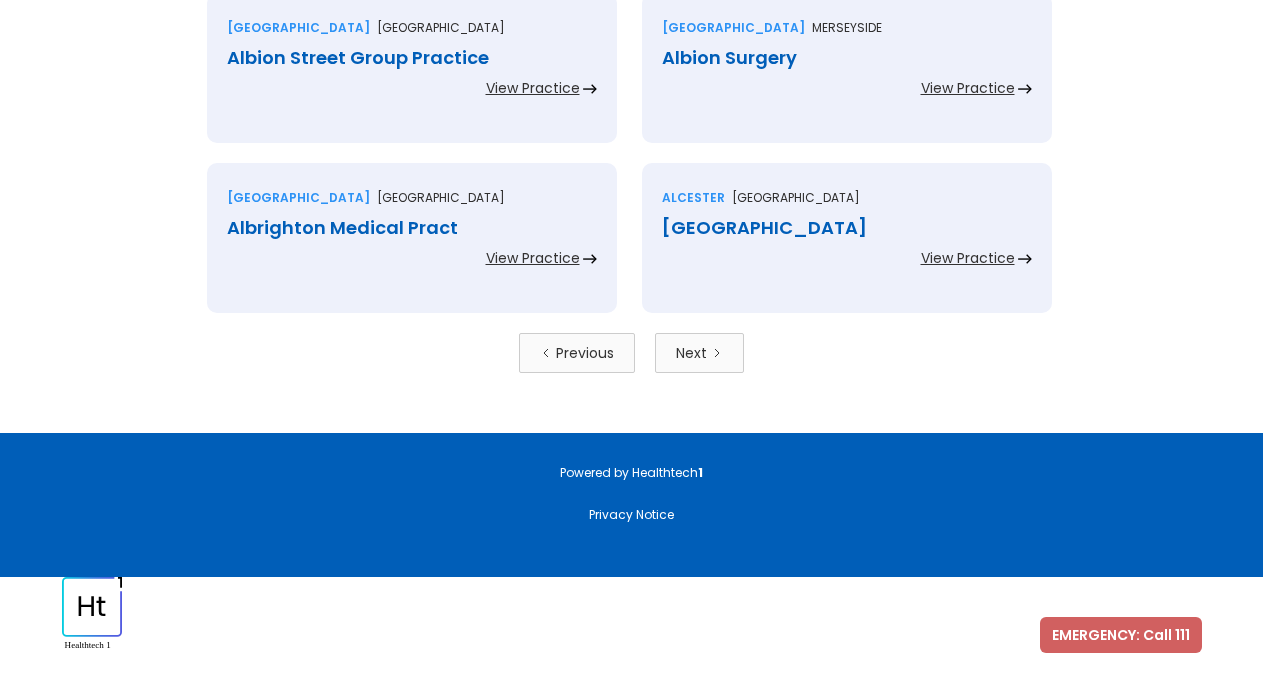 click on "Next" at bounding box center [691, 353] 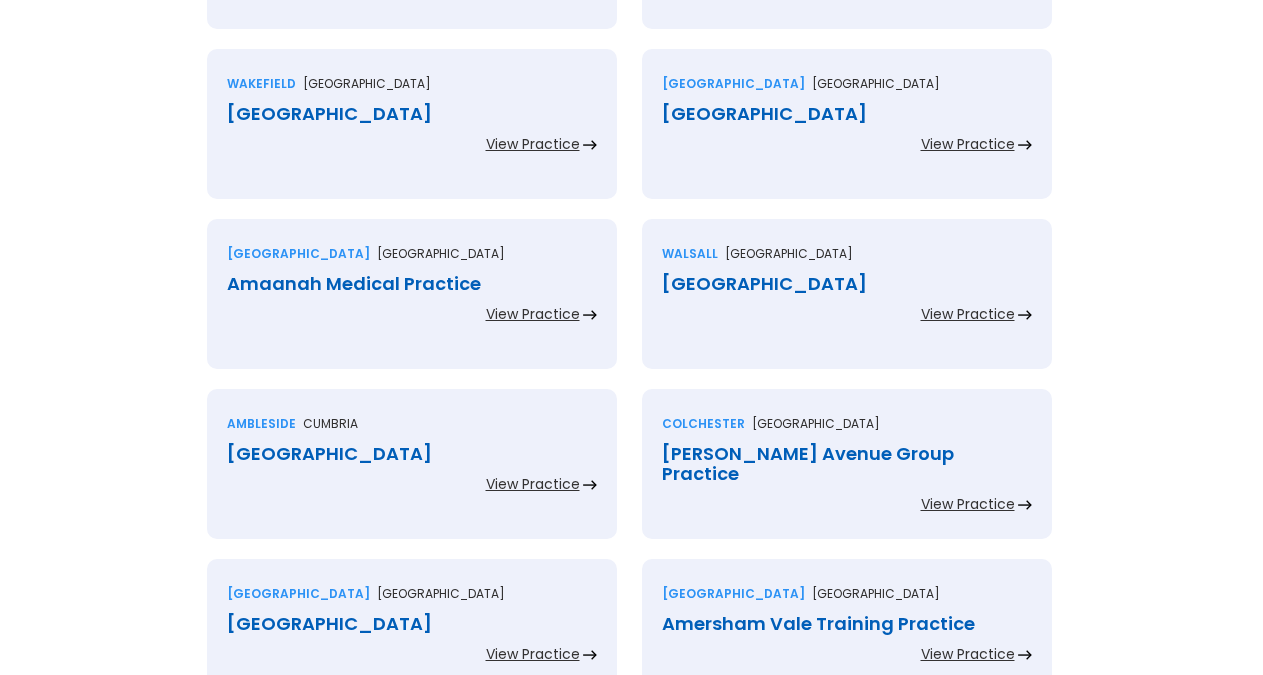 scroll, scrollTop: 4476, scrollLeft: 0, axis: vertical 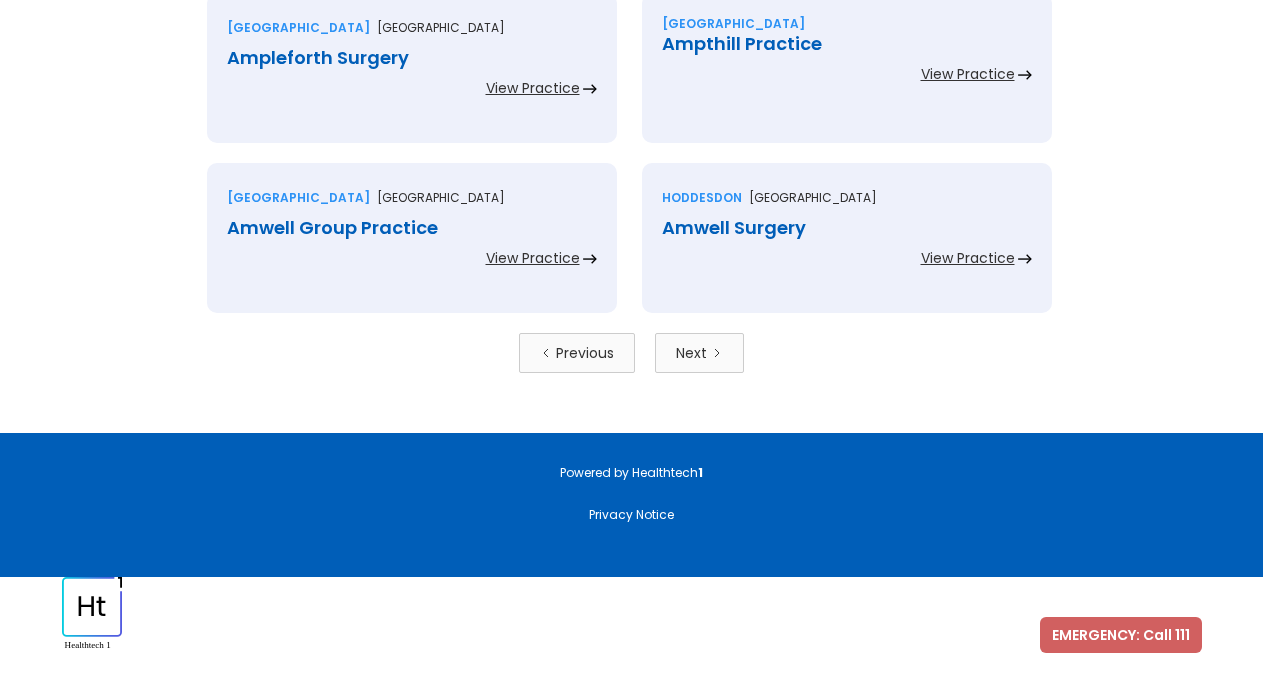 click on "Next" at bounding box center [691, 353] 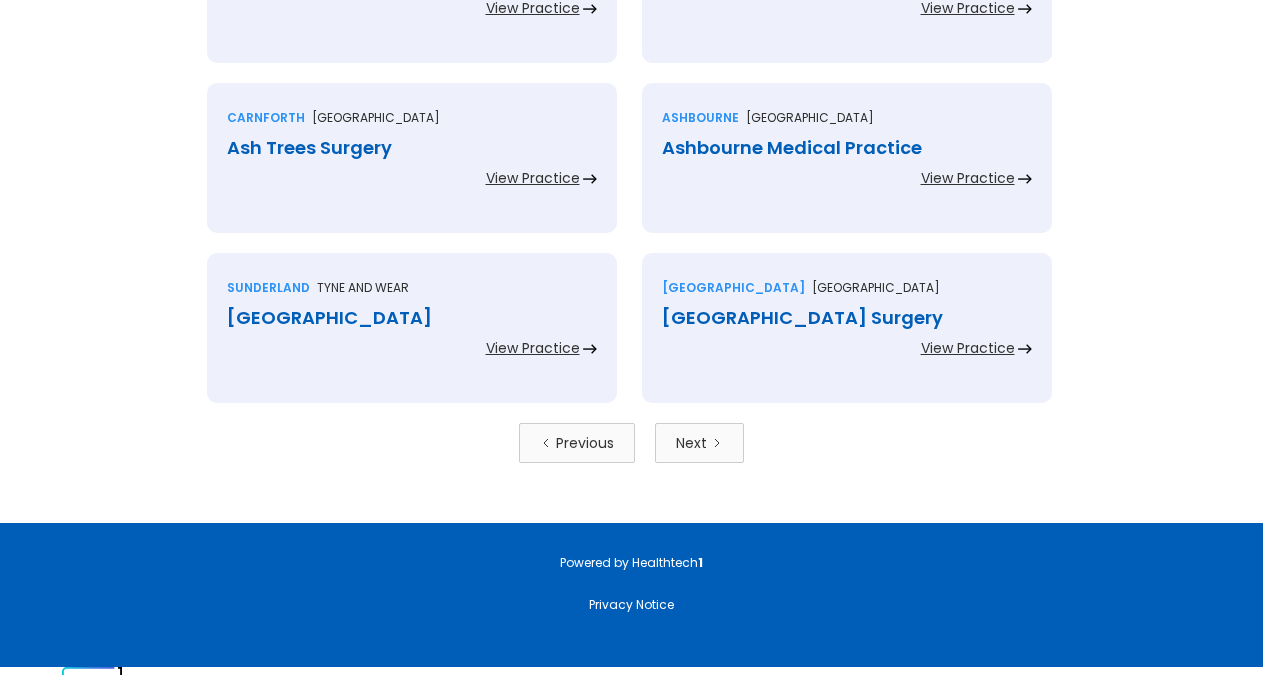 scroll, scrollTop: 4476, scrollLeft: 0, axis: vertical 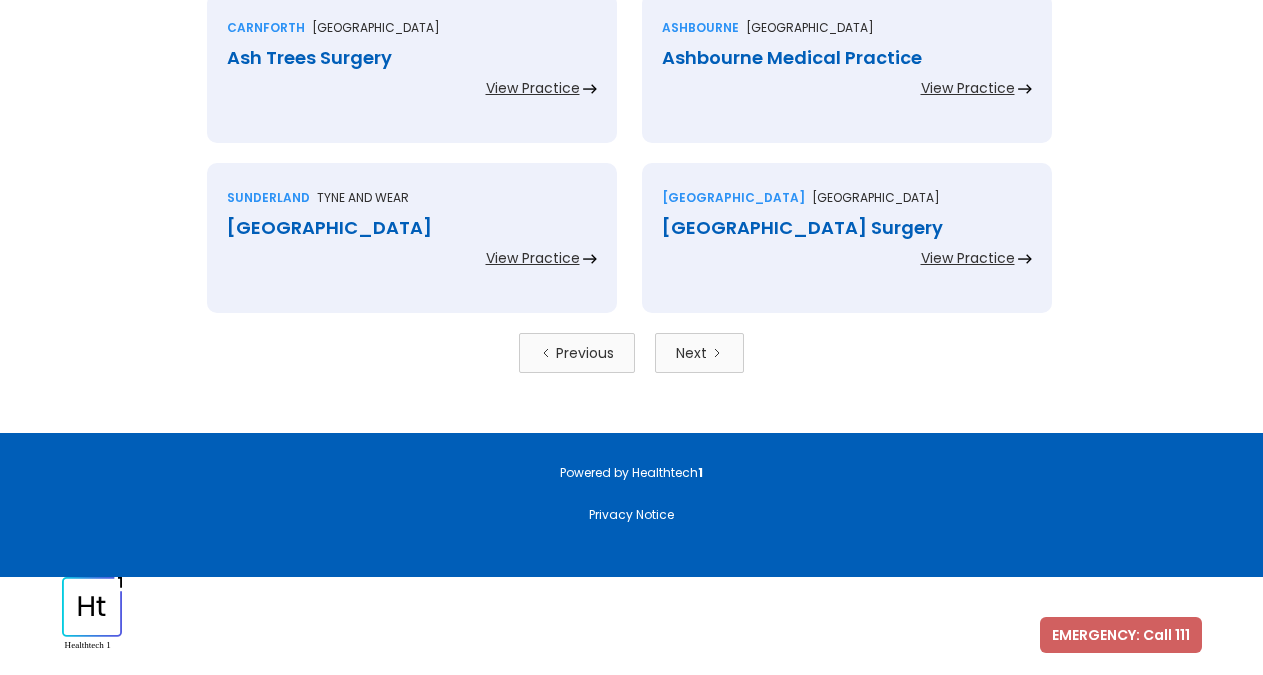 click on "Next" at bounding box center (691, 353) 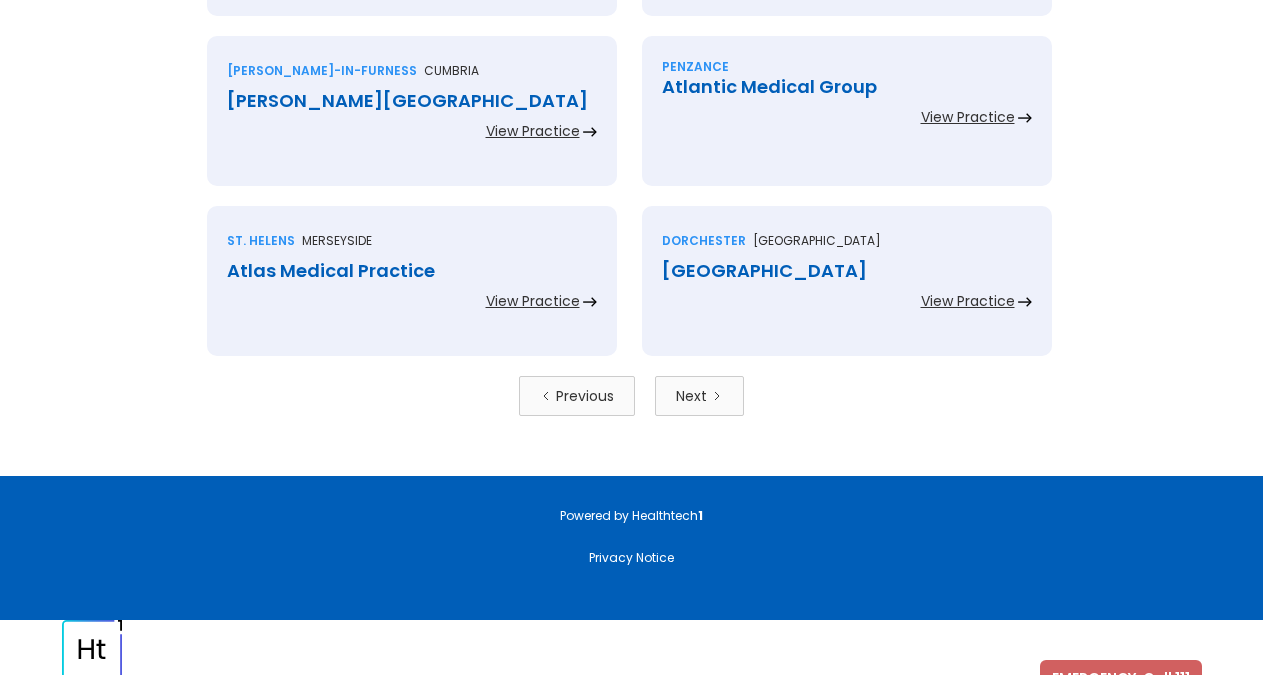 scroll, scrollTop: 4476, scrollLeft: 0, axis: vertical 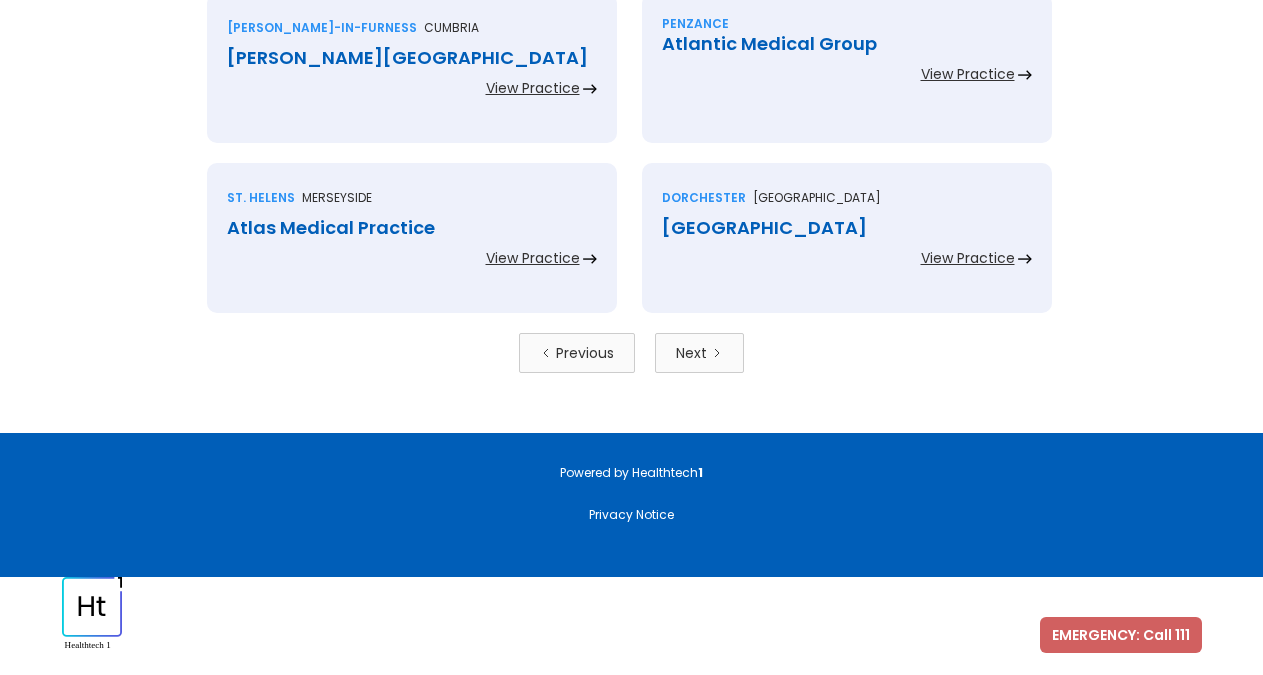 click on "Next" at bounding box center [691, 353] 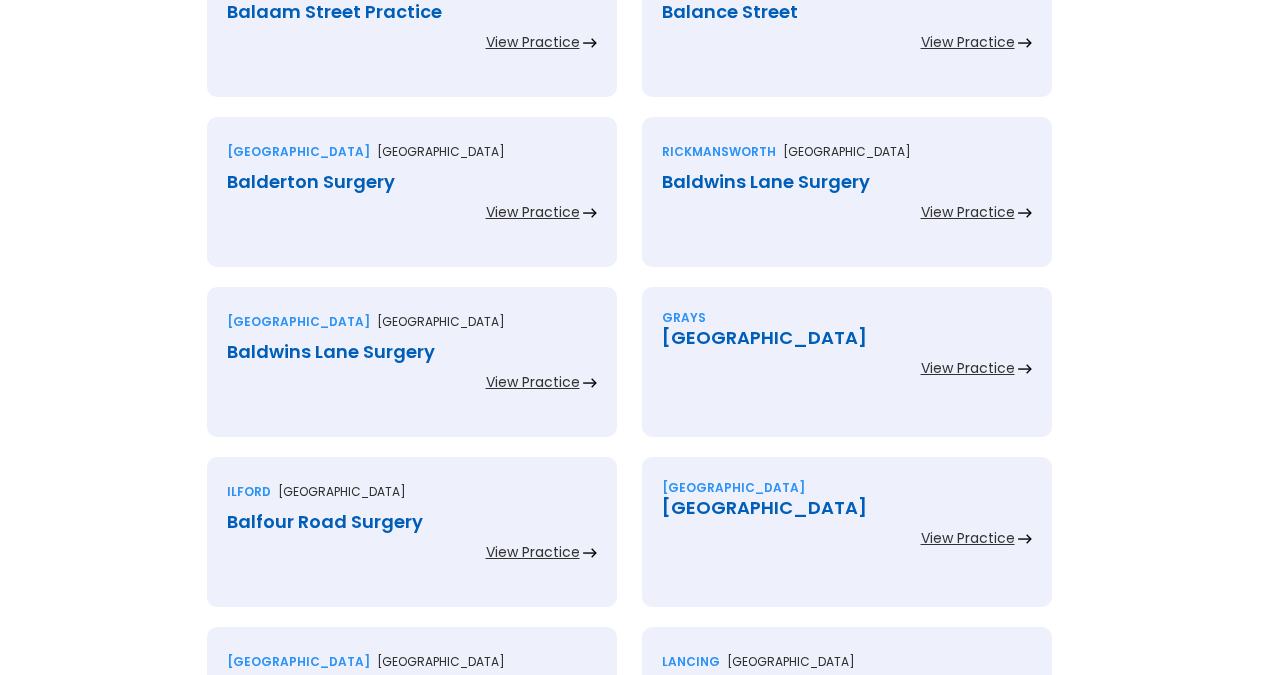 scroll, scrollTop: 4386, scrollLeft: 0, axis: vertical 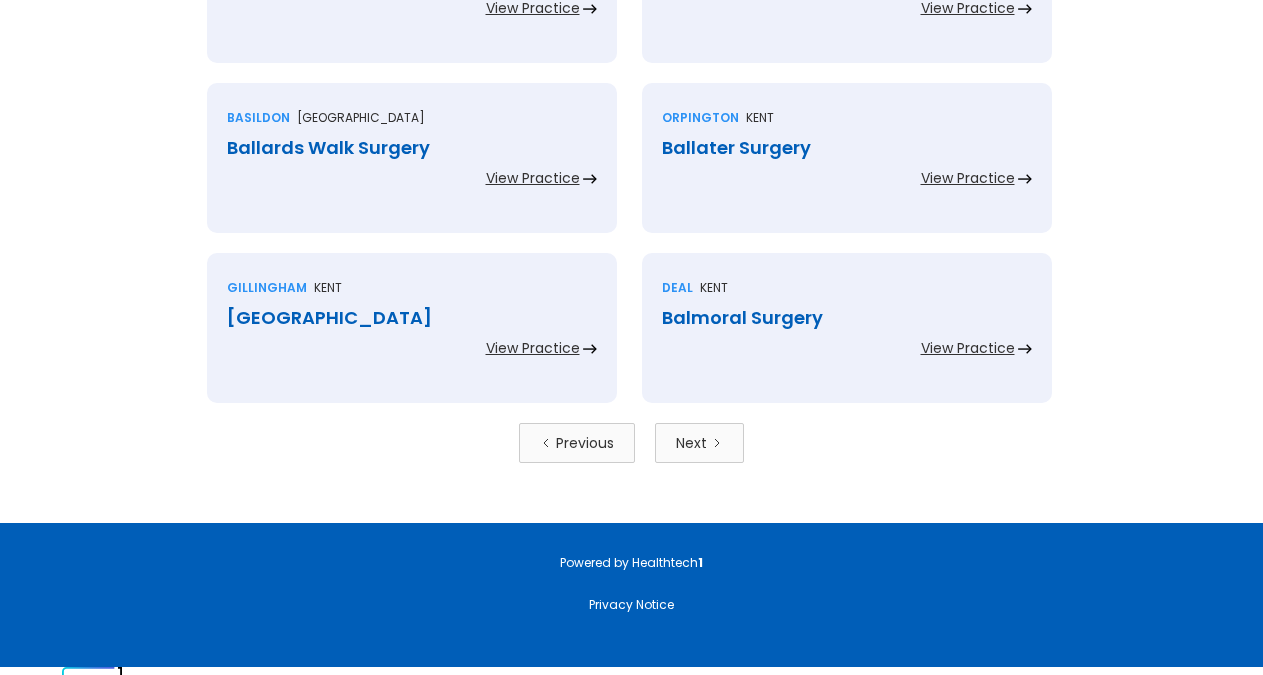 click on "Next" at bounding box center (699, 443) 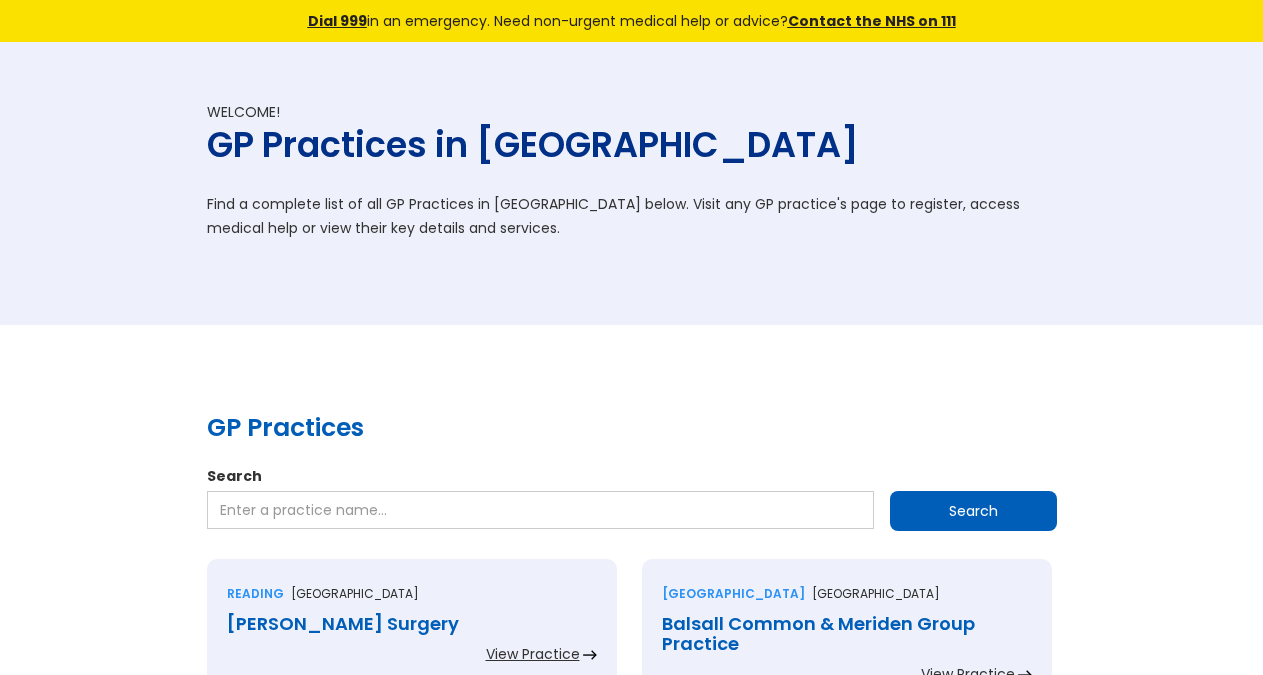 scroll, scrollTop: 0, scrollLeft: 0, axis: both 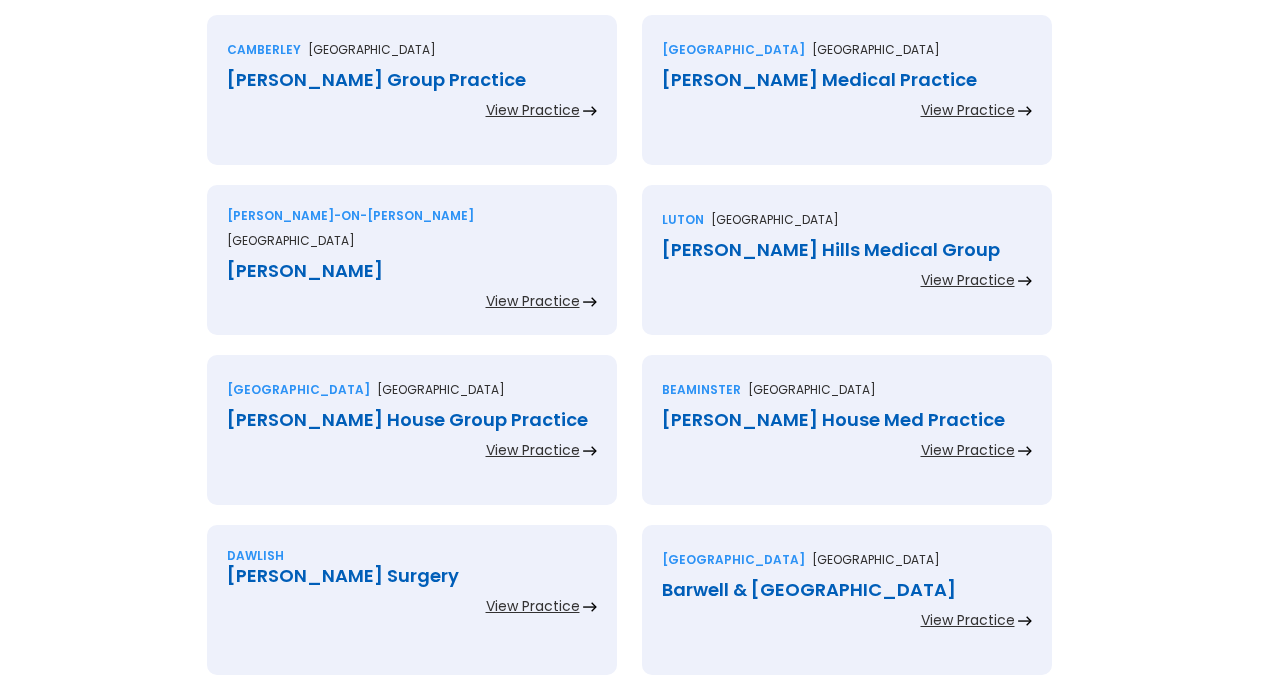 click on "GP Practices Search Search Reading Berkshire Balmore Park Surgery View Practice Coventry West midlands Balsall Common & Meriden Group Practice View Practice Birmingham West midlands Balsall Heath Health Centre (s) View Practice Bampton Oxfordshire Bampton Surgery View Practice Oxford Oxfordshire Banbury Road Medical Centre View Practice Hitchin Hertfordshire Bancroft Medical Centre View Practice Orpington Kent Bank House Surgery View Practice Elland West yorkshire Bankfield Surgery View Practice Hartlepool Cleveland Bankhouse Surgery View Practice London Greater london Bannockburn Surgery View Practice Worcester Worcestershire Barbourne Health Centre View Practice Salisbury Wiltshire Barcroft Medical Centre View Practice Barking Essex Barking Medical Group Practice View Practice Chesterfield Derbyshire Barlborough Medical Practice View Practice London Greater london Barlby Surgery View Practice Manchester Greater manchester Barlow Medical Centre View Practice Worthing West sussex Barn Surgery View Practice" at bounding box center (631, -647) 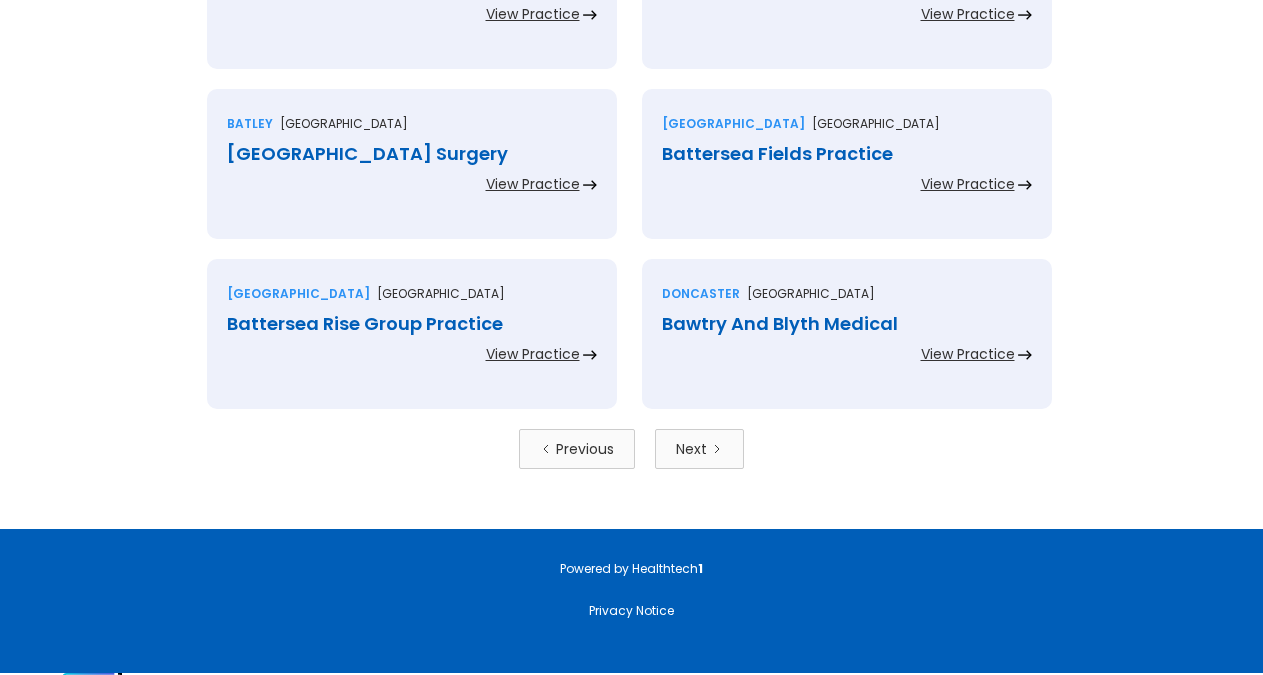 scroll, scrollTop: 4386, scrollLeft: 0, axis: vertical 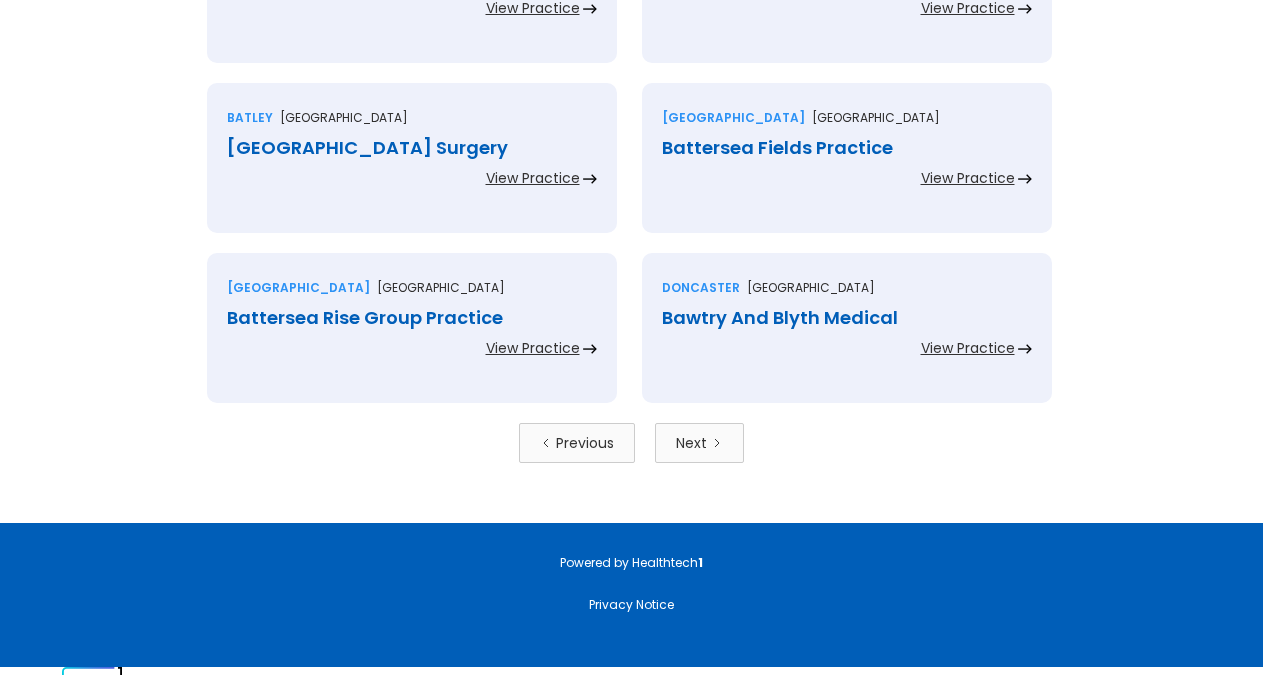 click on "Next" at bounding box center [699, 443] 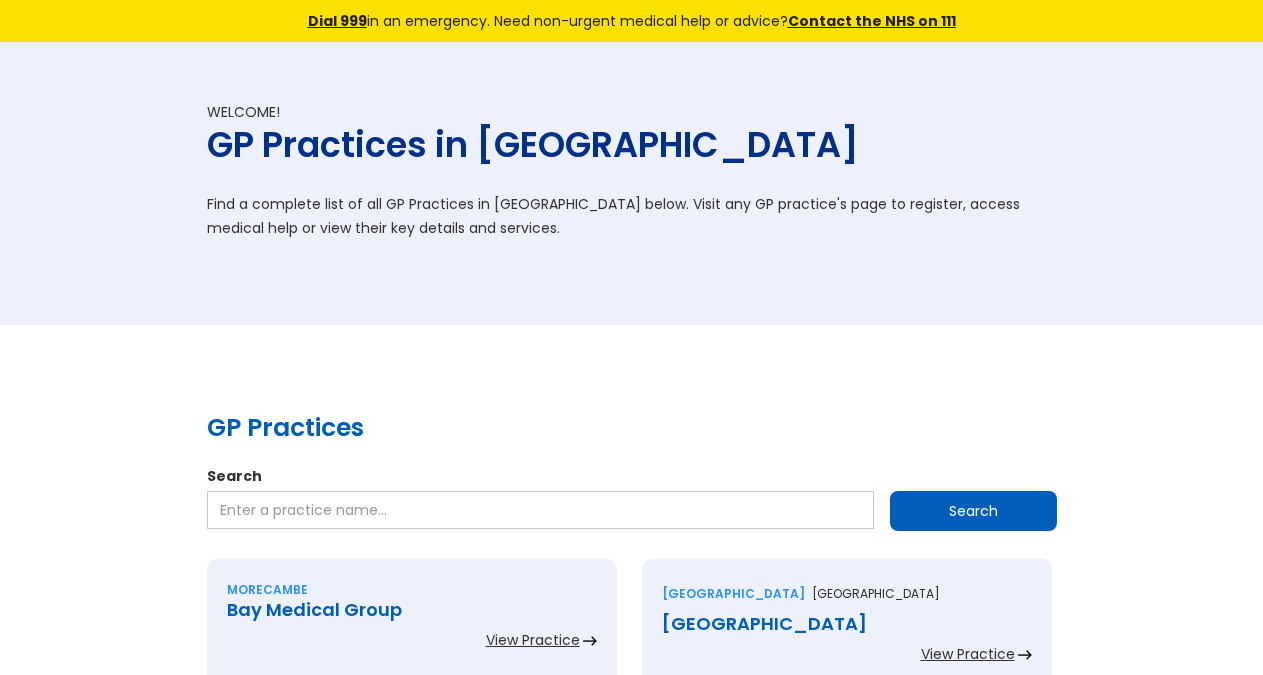 scroll, scrollTop: 306, scrollLeft: 0, axis: vertical 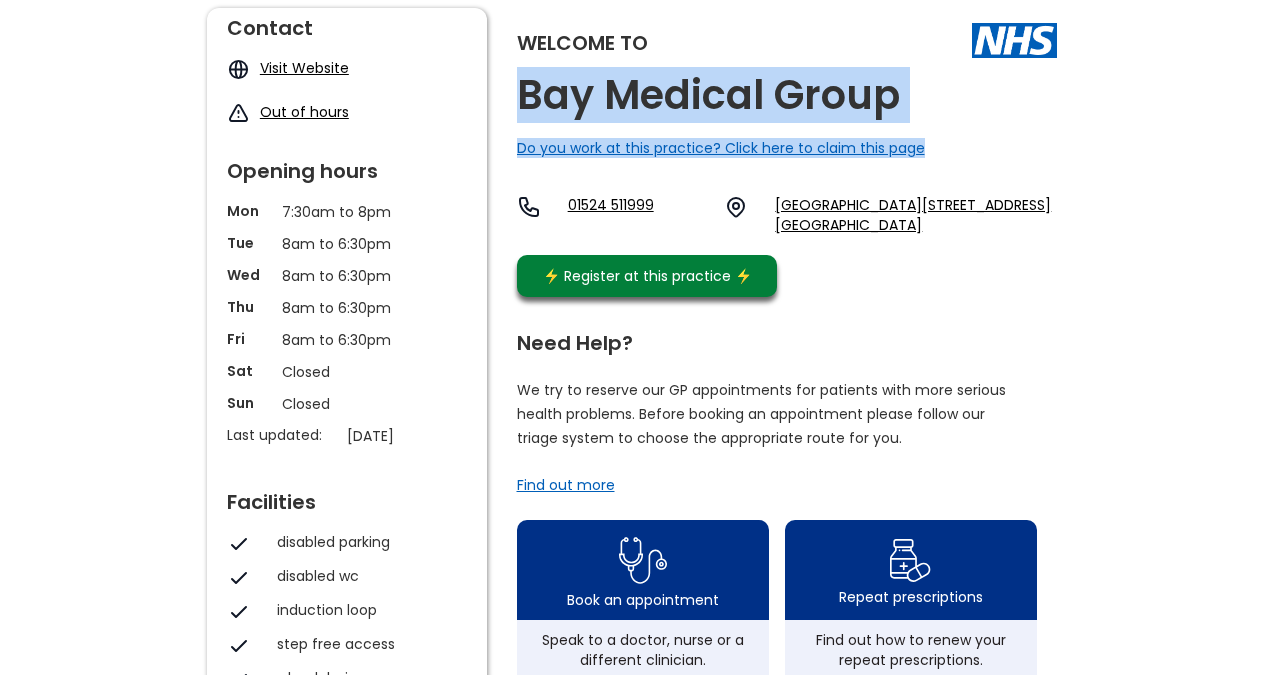 drag, startPoint x: 940, startPoint y: 115, endPoint x: 511, endPoint y: 108, distance: 429.0571 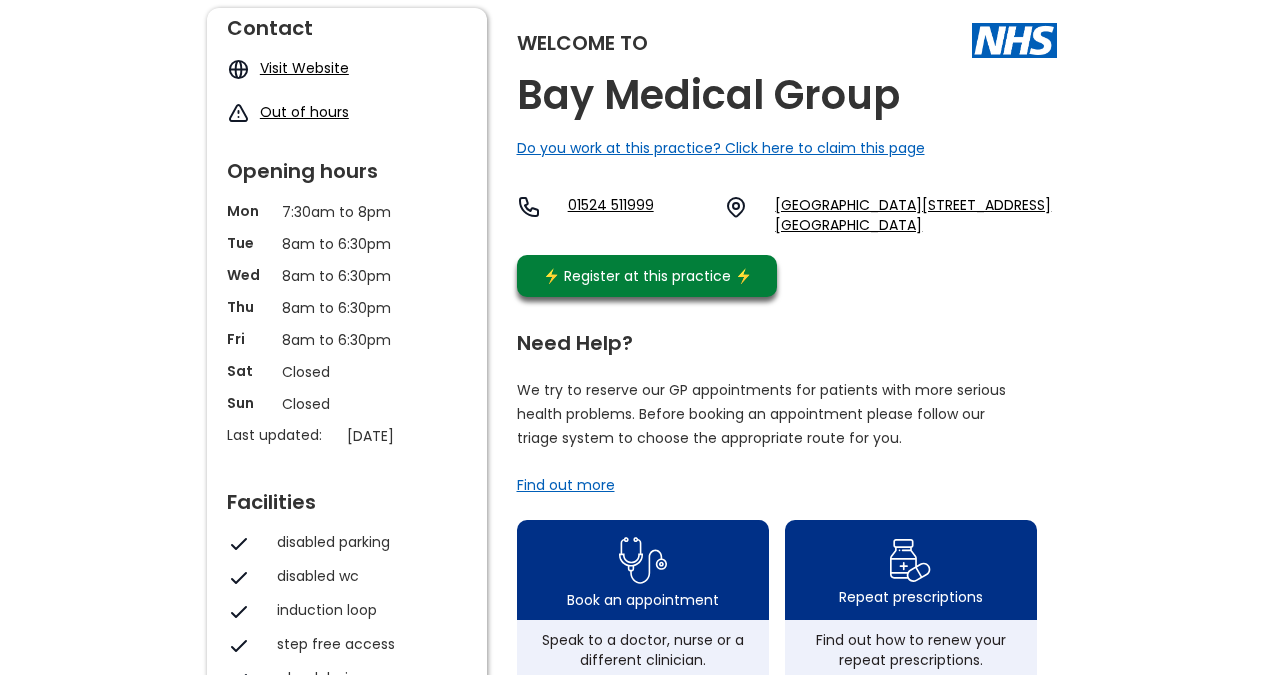 click on "Welcome to Bay Medical Group Do you work at this practice? Click here to claim this page 01524 511999 Heysham Primary Care Centre, Middleton Way, Heysham, Morecambe, La3 2le, England ⚡️ Register at this practice ⚡️" at bounding box center (787, 157) 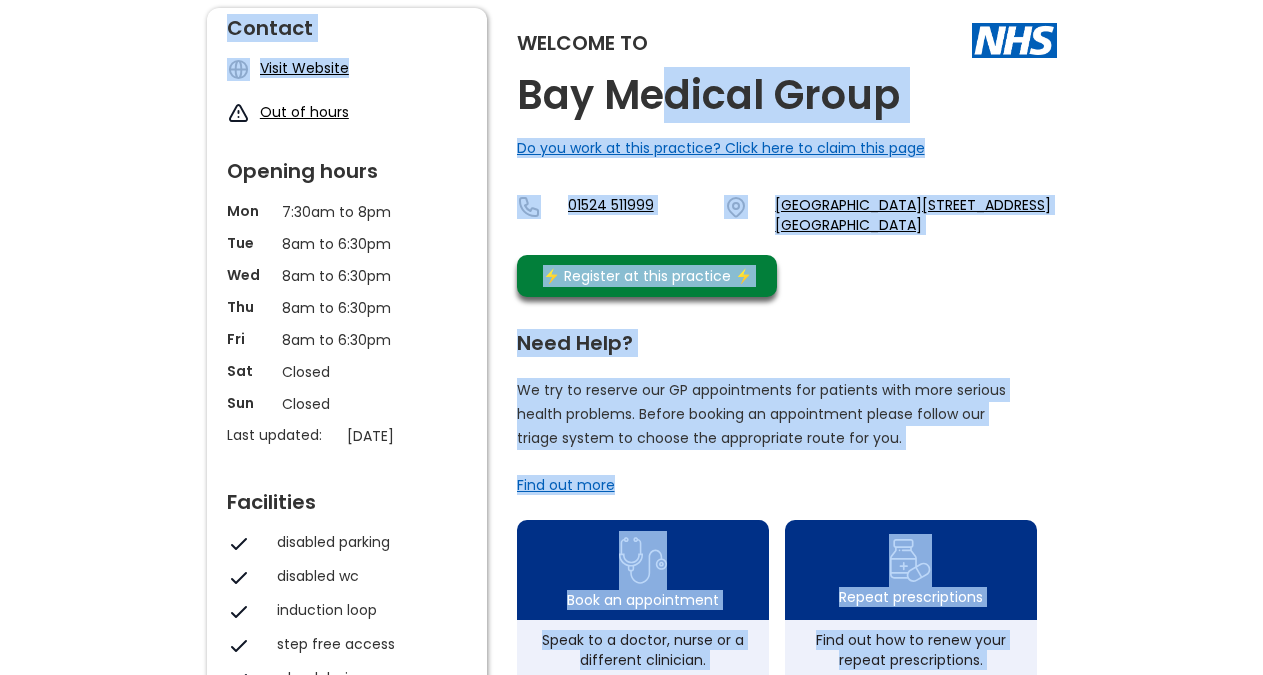 drag, startPoint x: 500, startPoint y: 97, endPoint x: 657, endPoint y: 88, distance: 157.25775 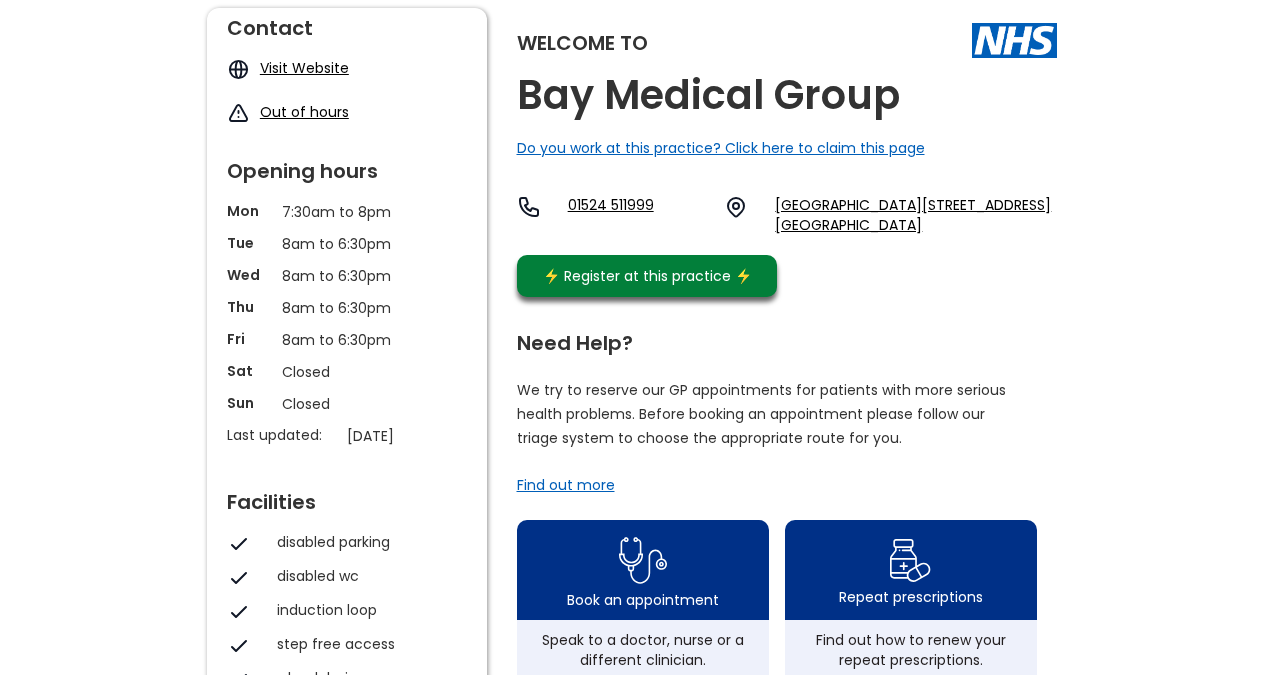 click on "Welcome to Bay Medical Group Do you work at this practice? Click here to claim this page 01524 511999 Heysham Primary Care Centre, Middleton Way, Heysham, Morecambe, La3 2le, England ⚡️ Register at this practice ⚡️" at bounding box center (787, 157) 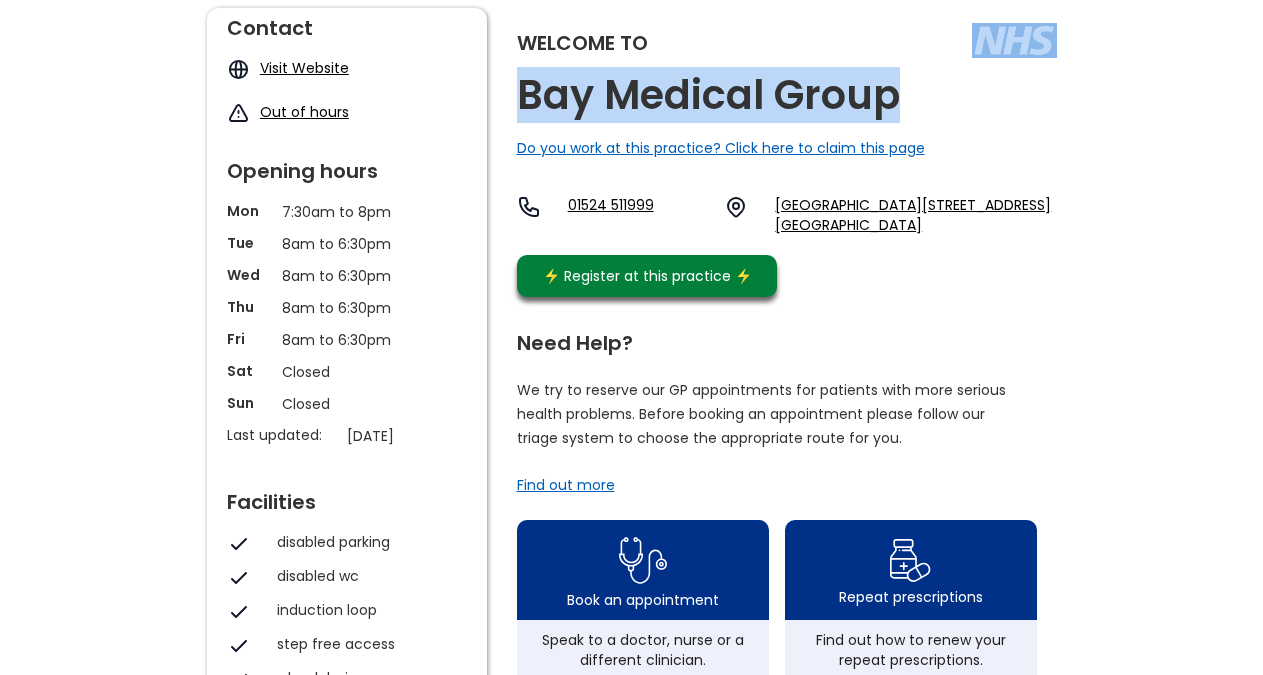 copy on "Bay Medical Group" 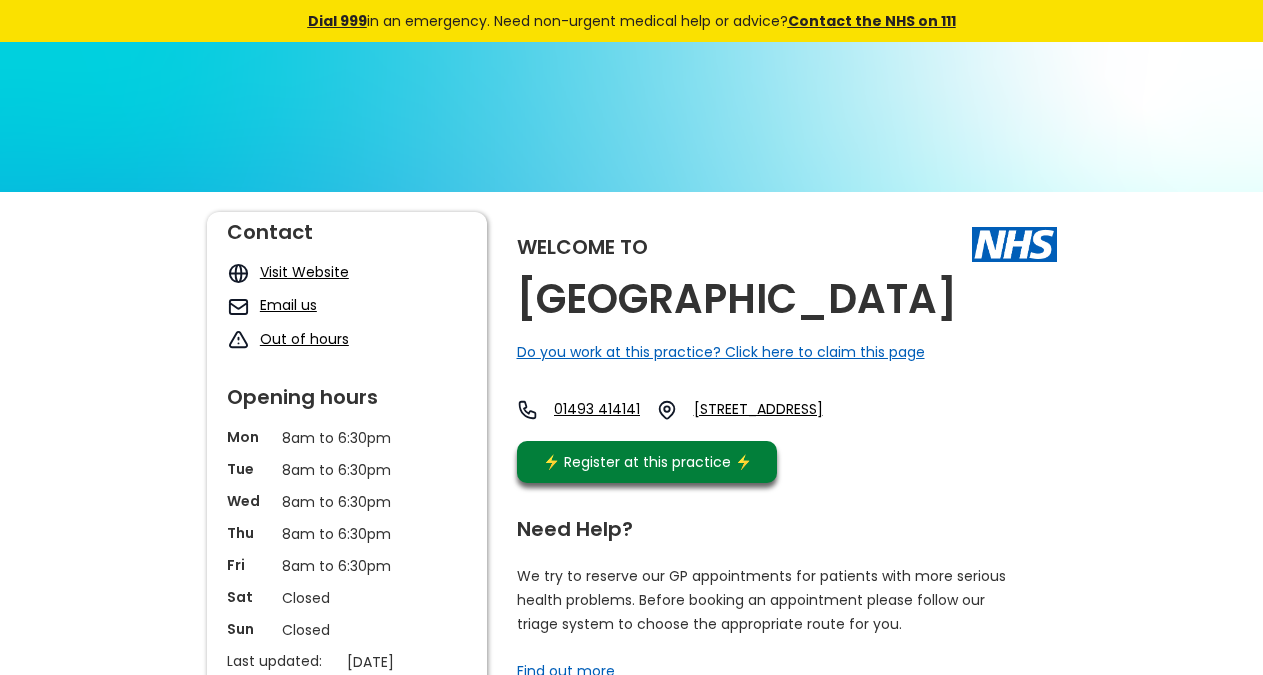 scroll, scrollTop: 0, scrollLeft: 0, axis: both 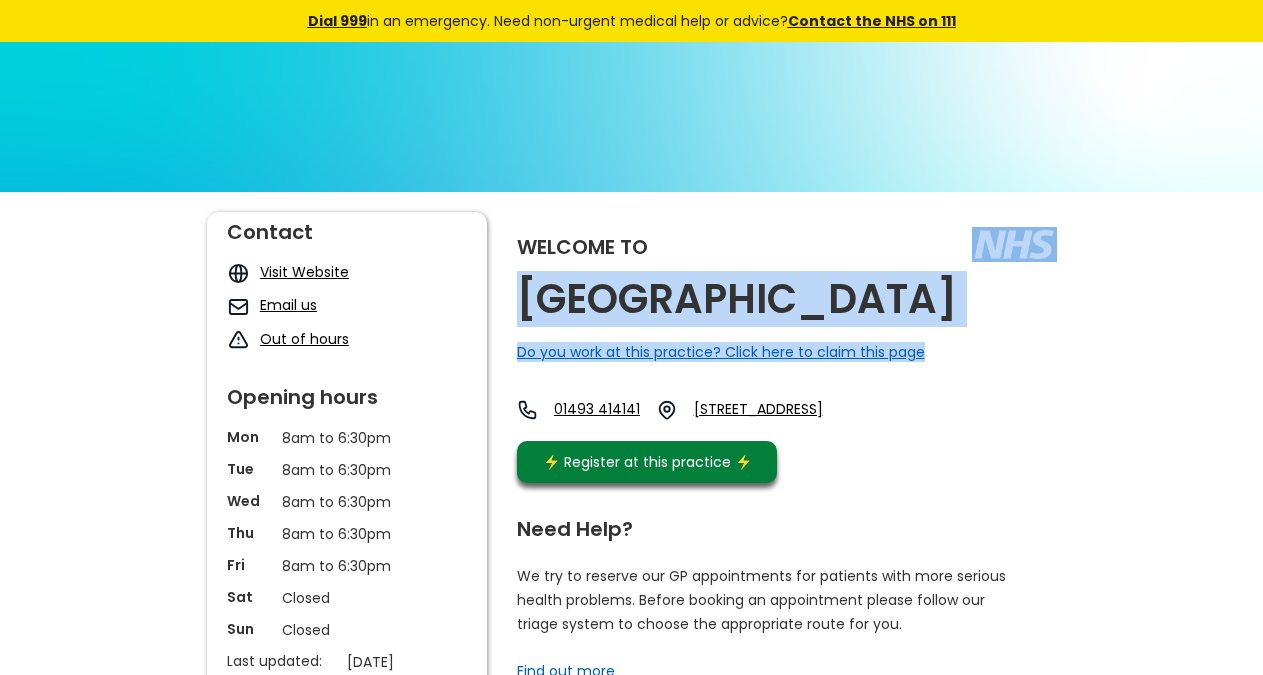 copy on "[GEOGRAPHIC_DATA] Do you work at this practice? Click here to claim this page" 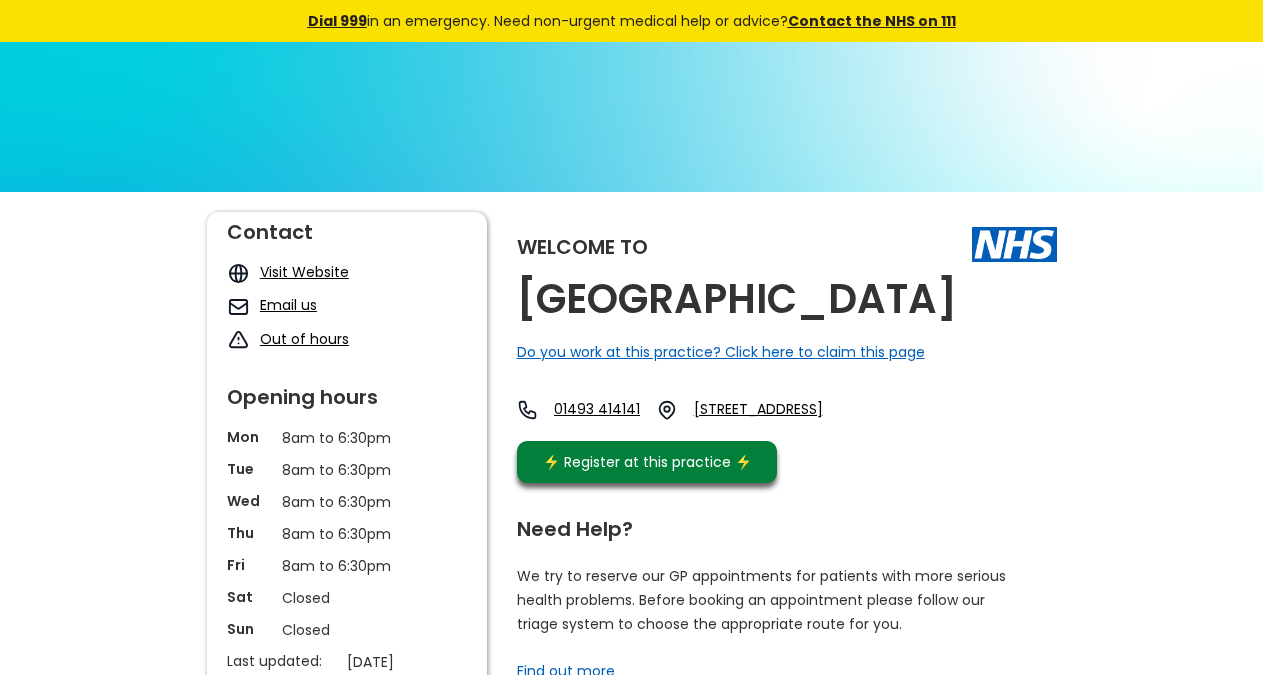 copy on "Nr31 6qb," 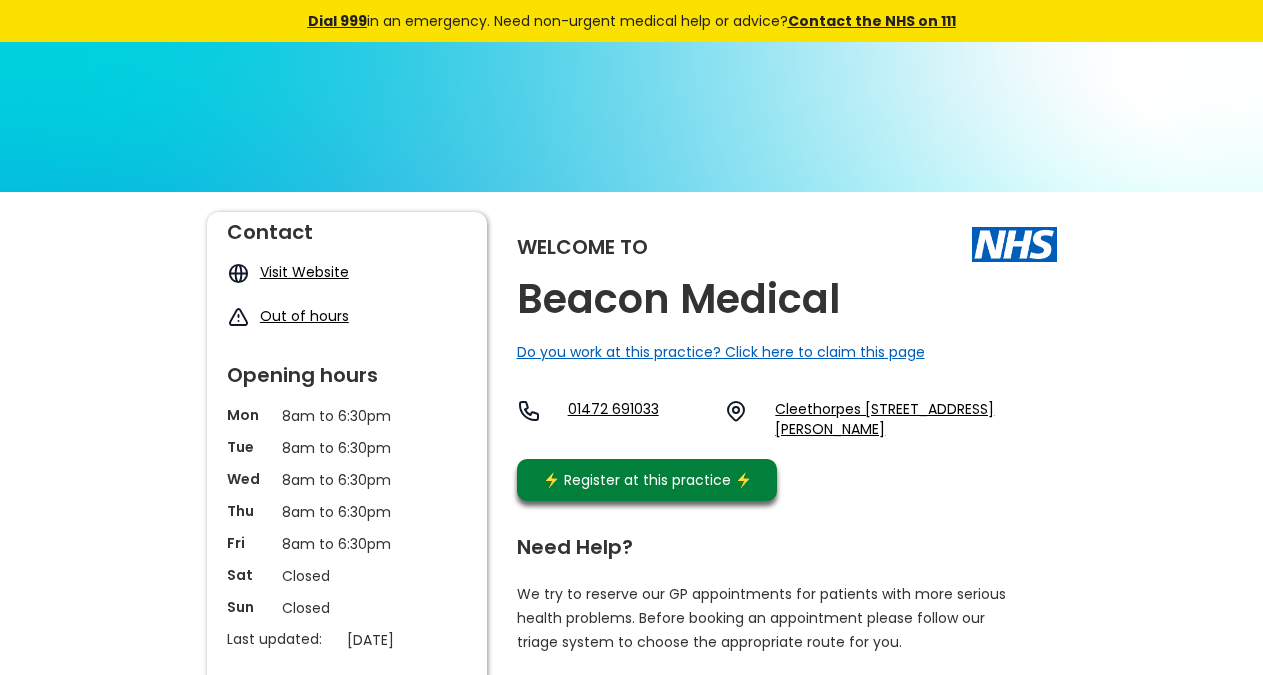 scroll, scrollTop: 0, scrollLeft: 0, axis: both 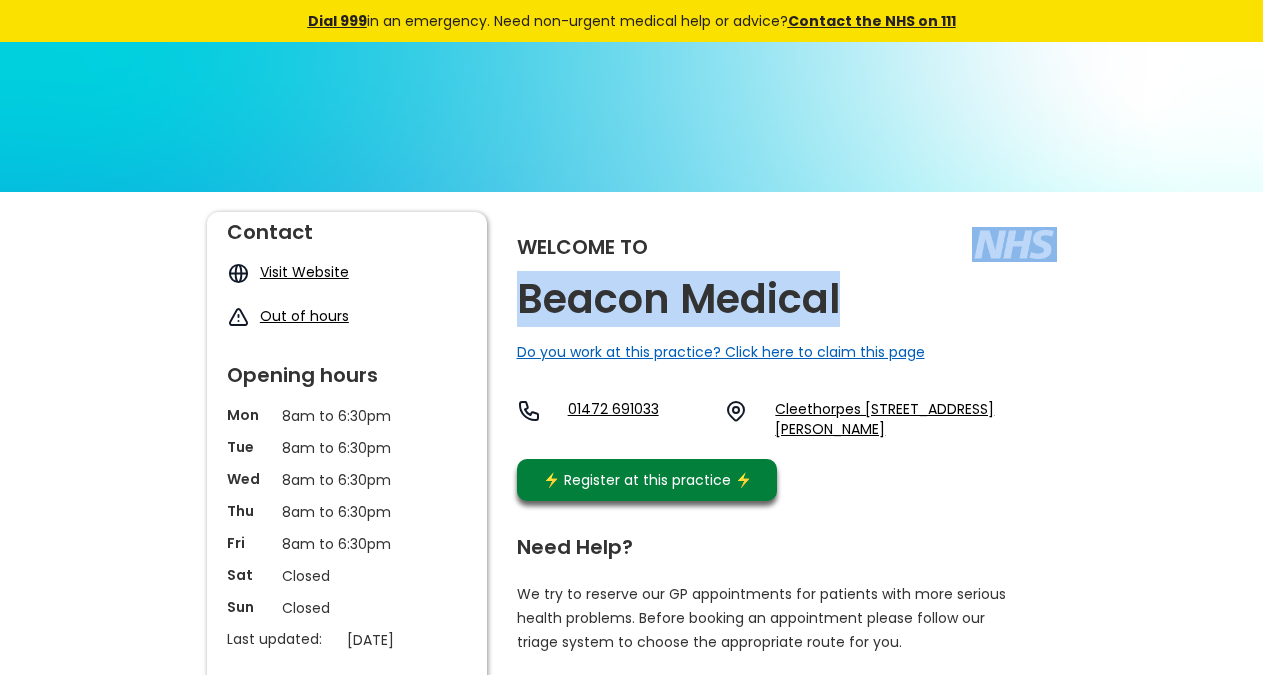 copy on "Beacon Medical" 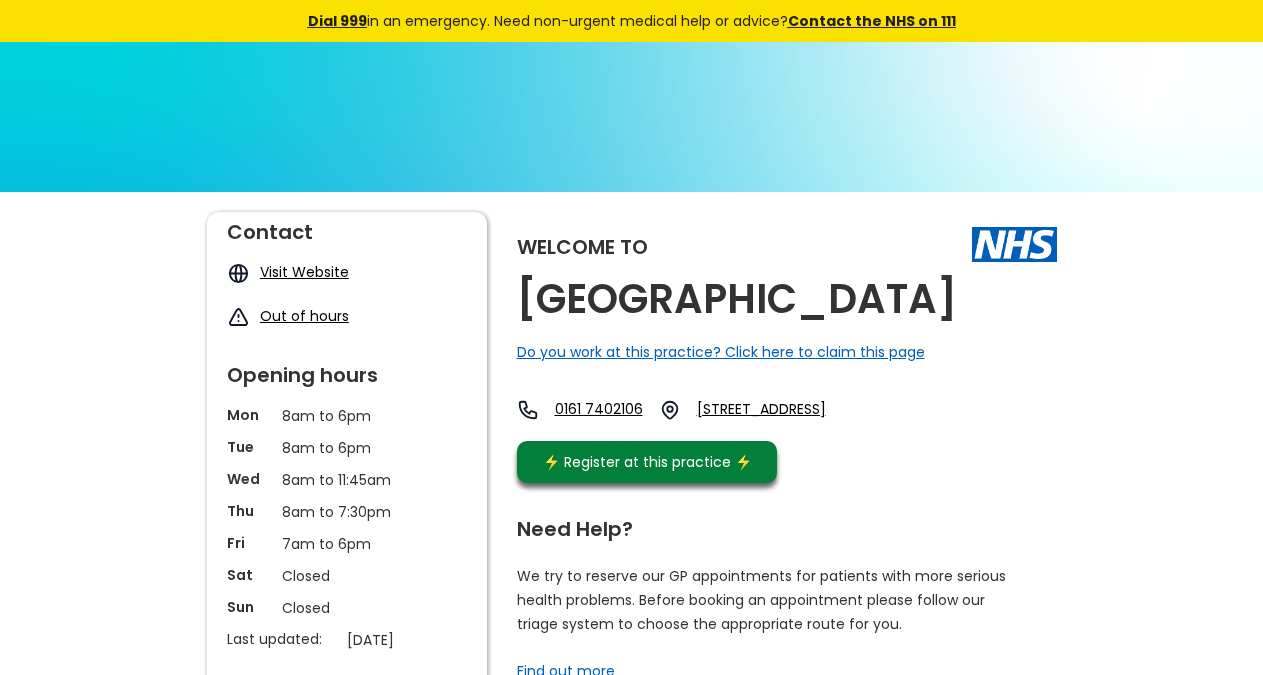 scroll, scrollTop: 0, scrollLeft: 0, axis: both 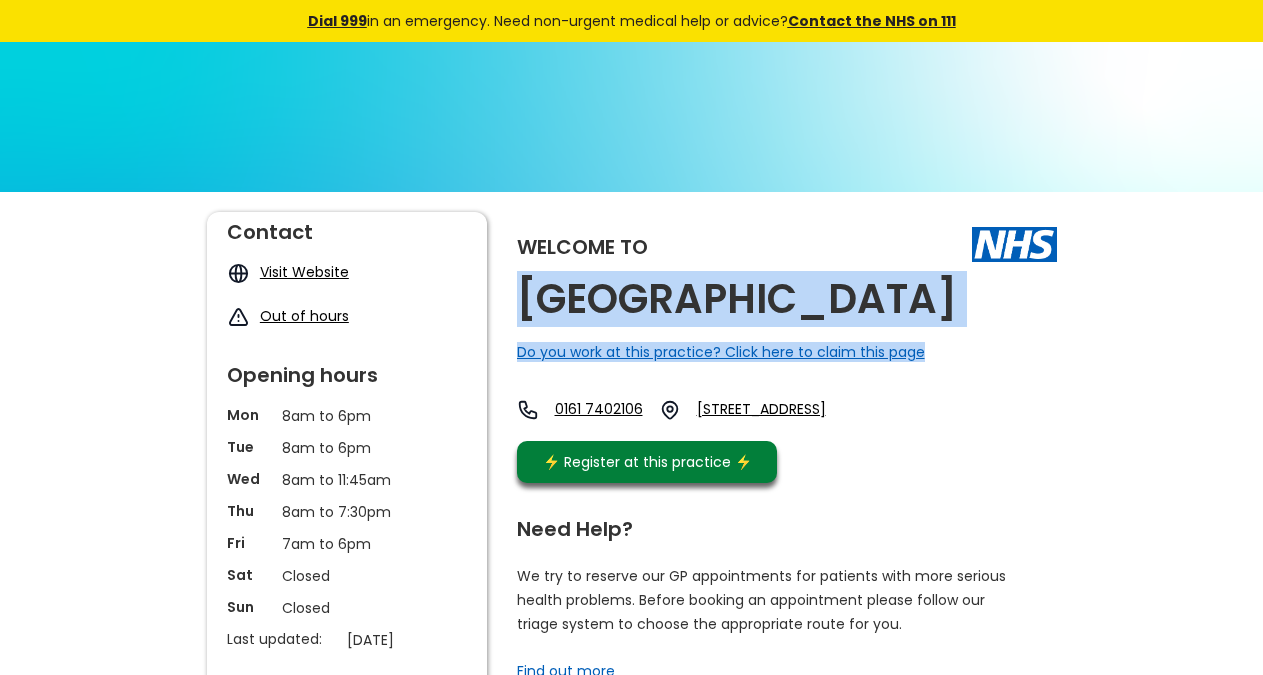 drag, startPoint x: 1014, startPoint y: 313, endPoint x: 515, endPoint y: 302, distance: 499.12122 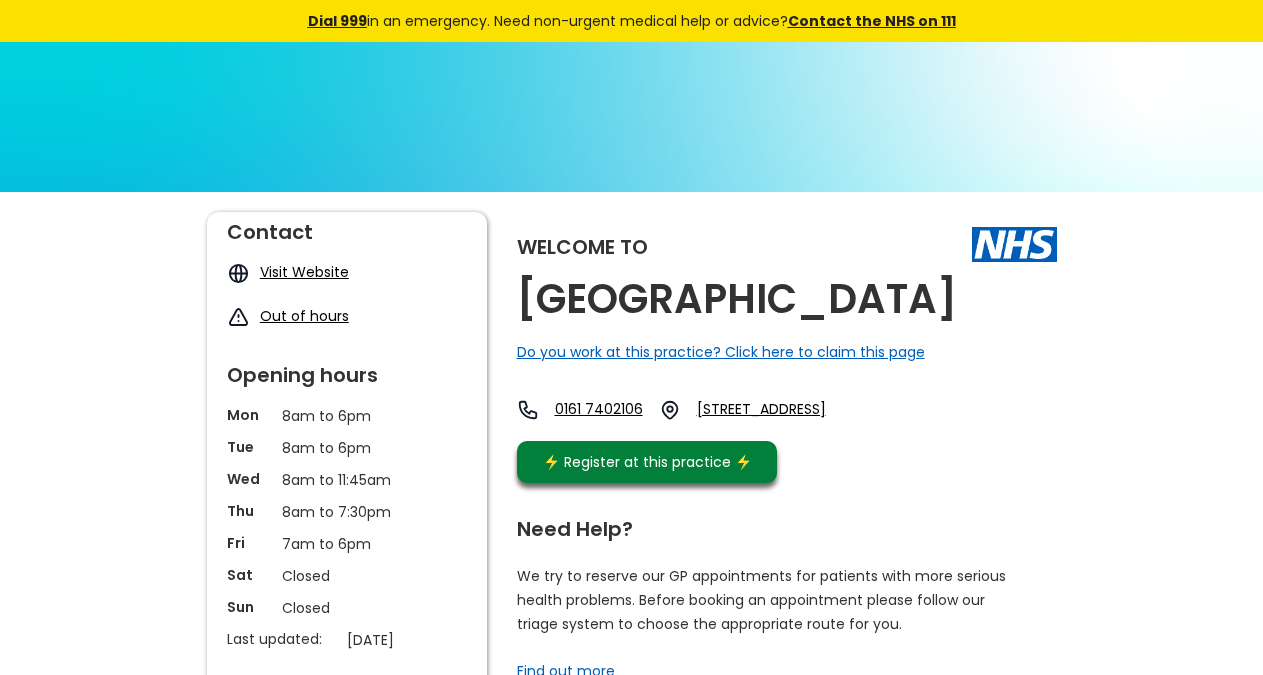 copy on "[GEOGRAPHIC_DATA]" 